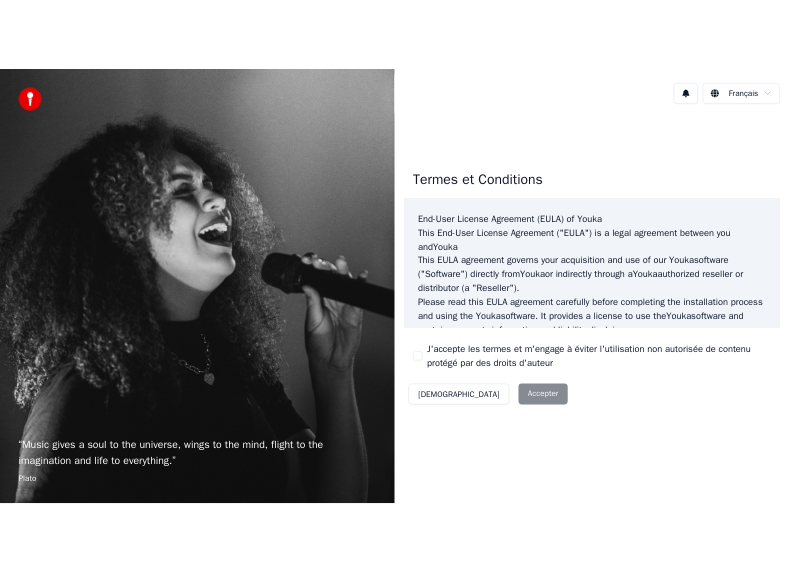 scroll, scrollTop: 0, scrollLeft: 0, axis: both 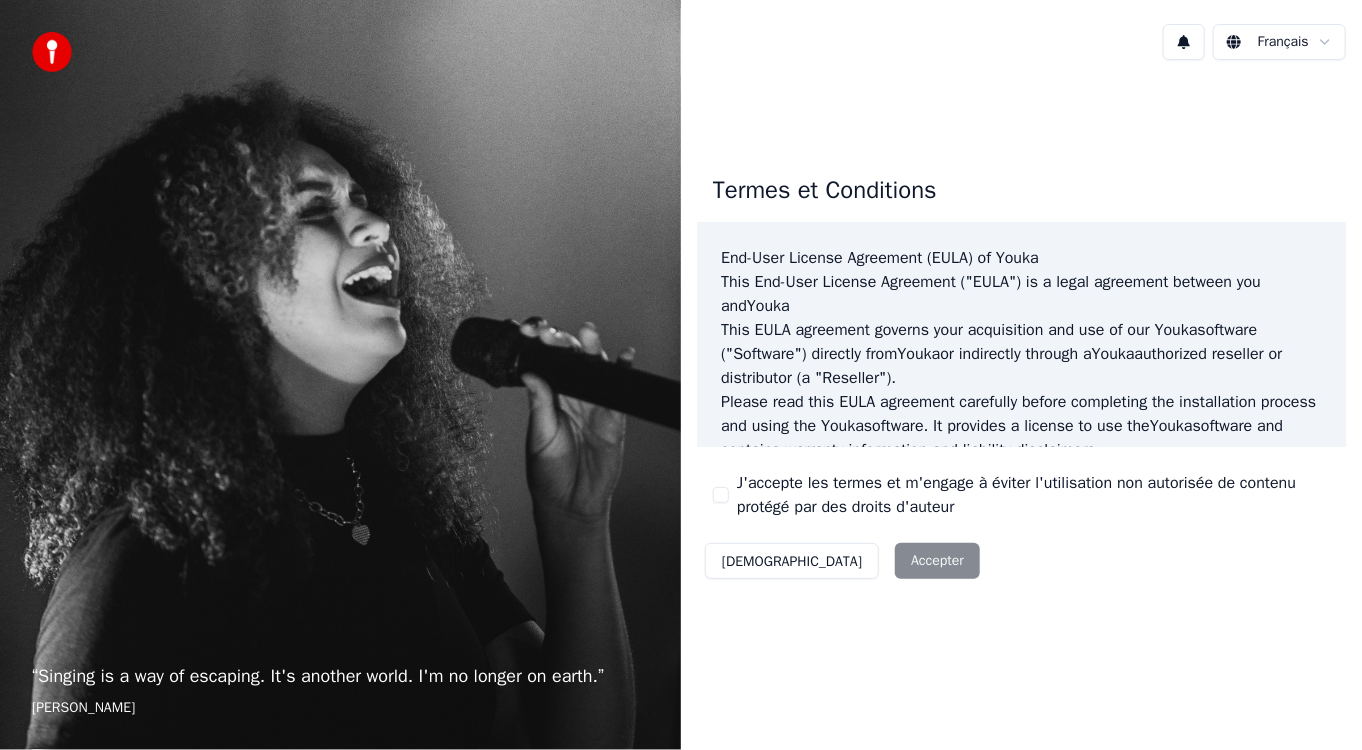 click on "Décliner Accepter" at bounding box center (842, 561) 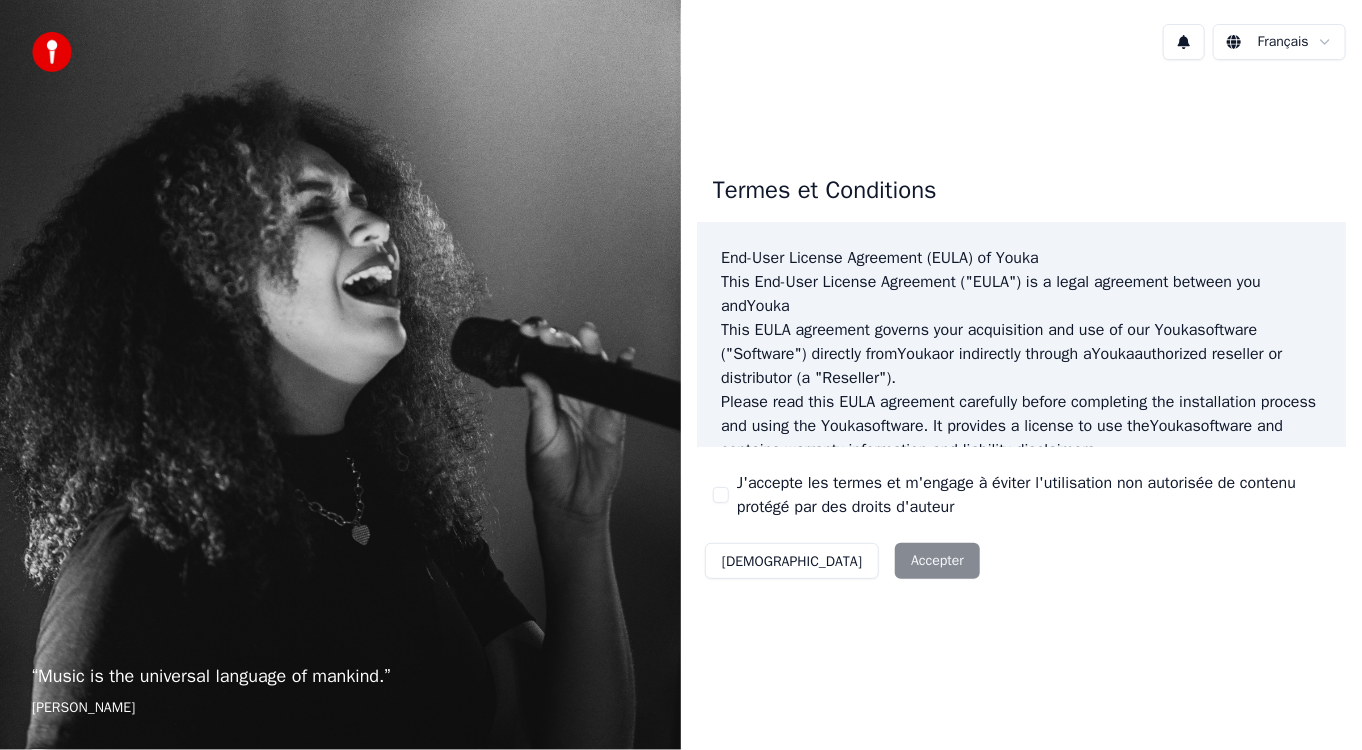 click on "Décliner Accepter" at bounding box center (842, 561) 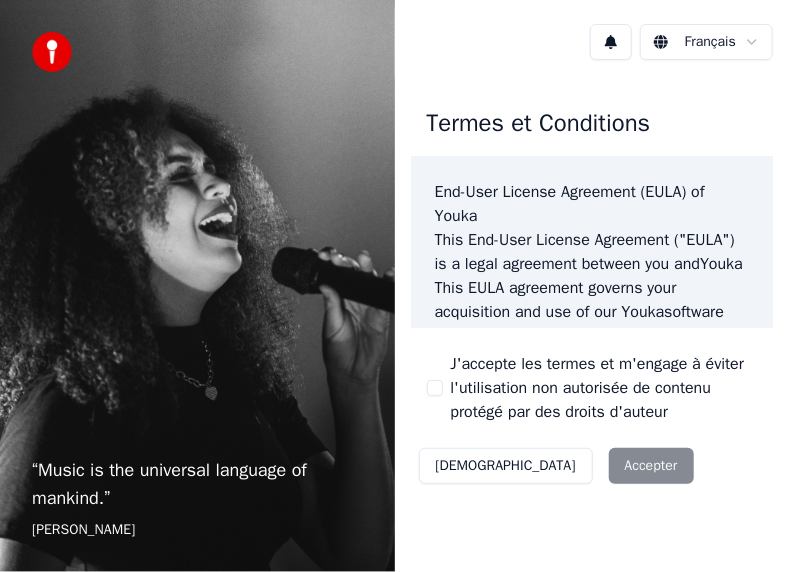 click on "Décliner Accepter" at bounding box center (556, 466) 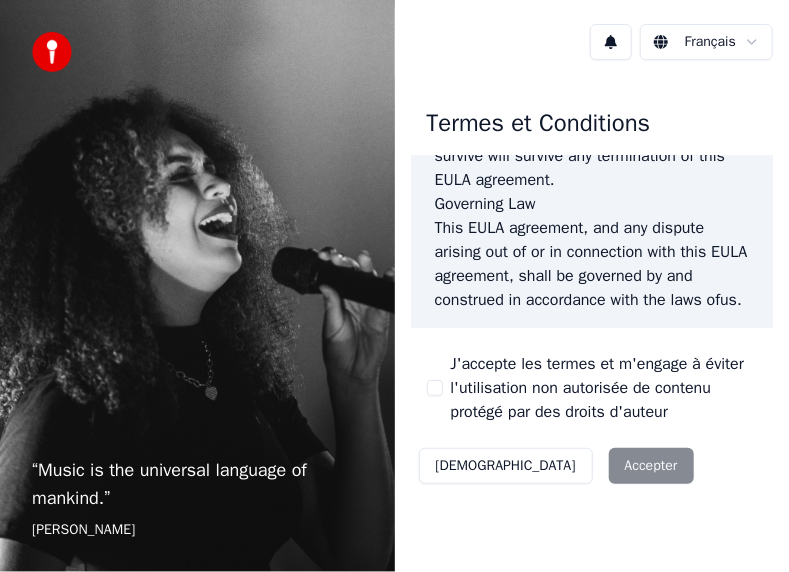 scroll, scrollTop: 2540, scrollLeft: 0, axis: vertical 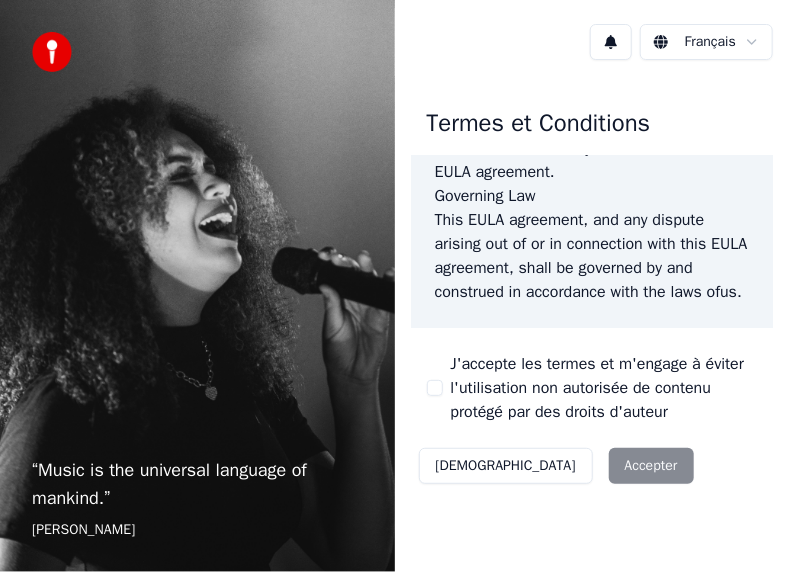 click on "Décliner Accepter" at bounding box center [556, 466] 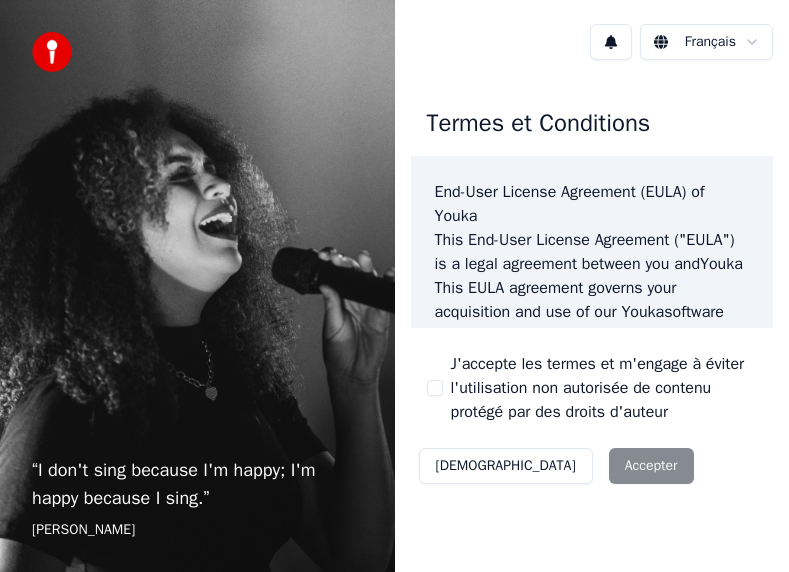 scroll, scrollTop: 0, scrollLeft: 0, axis: both 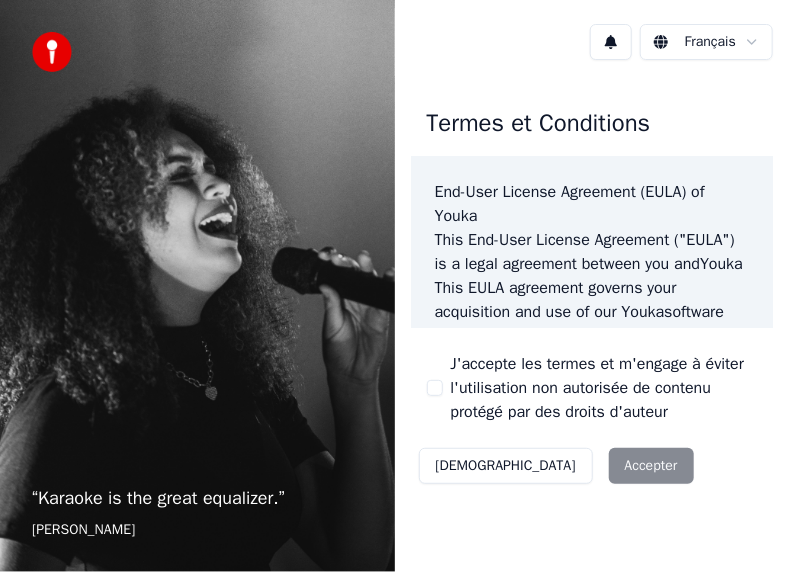 click on "Décliner Accepter" at bounding box center [556, 466] 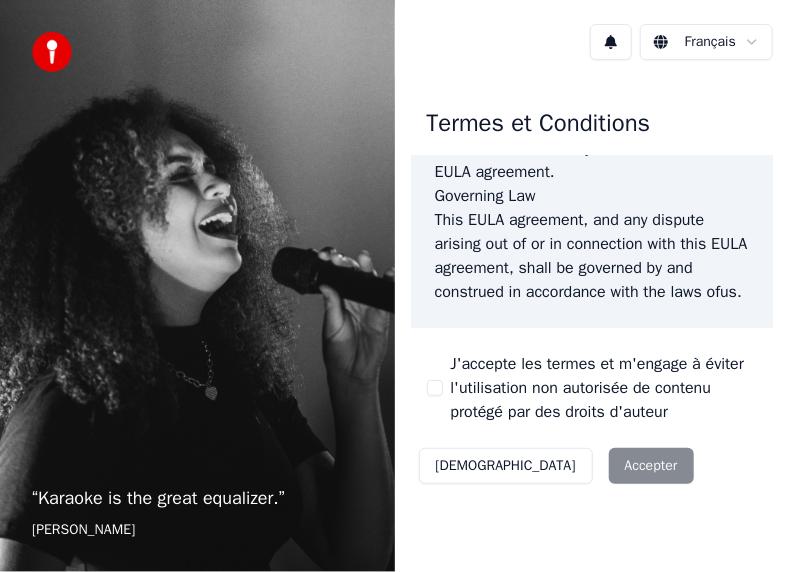 scroll, scrollTop: 2540, scrollLeft: 0, axis: vertical 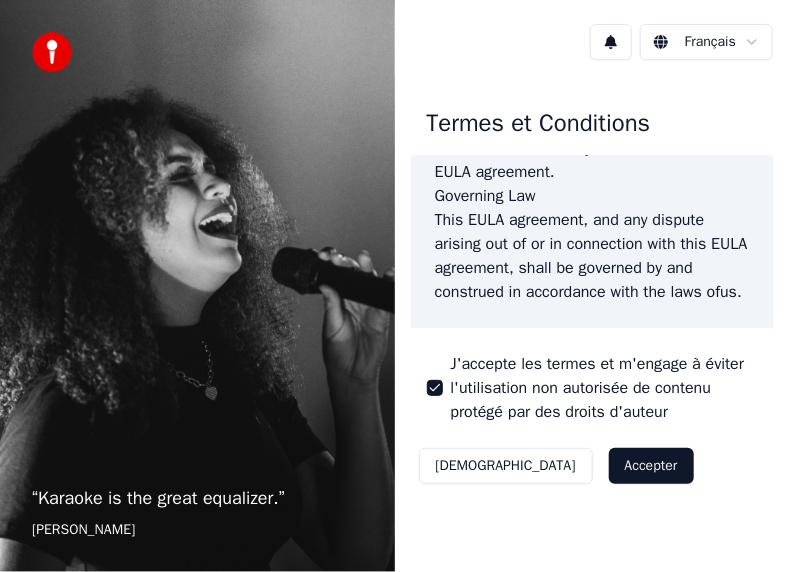 click on "Accepter" at bounding box center (651, 466) 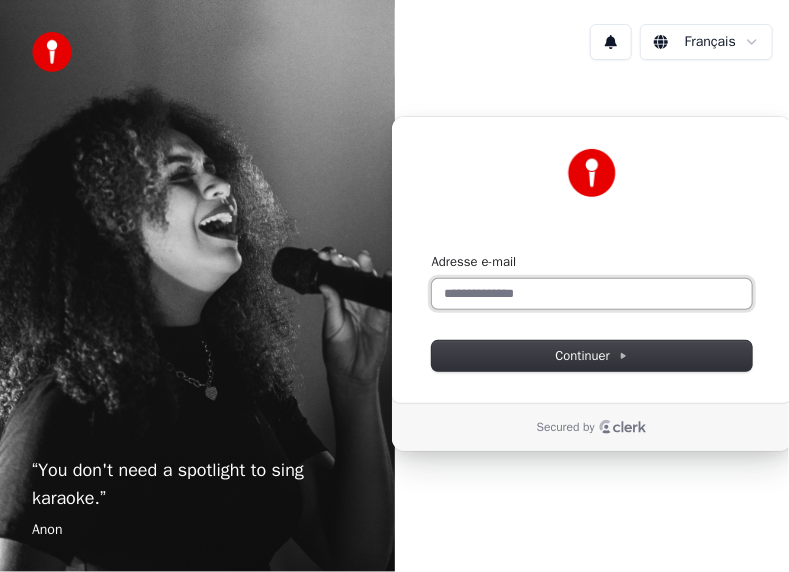 click on "Adresse e-mail" at bounding box center [592, 294] 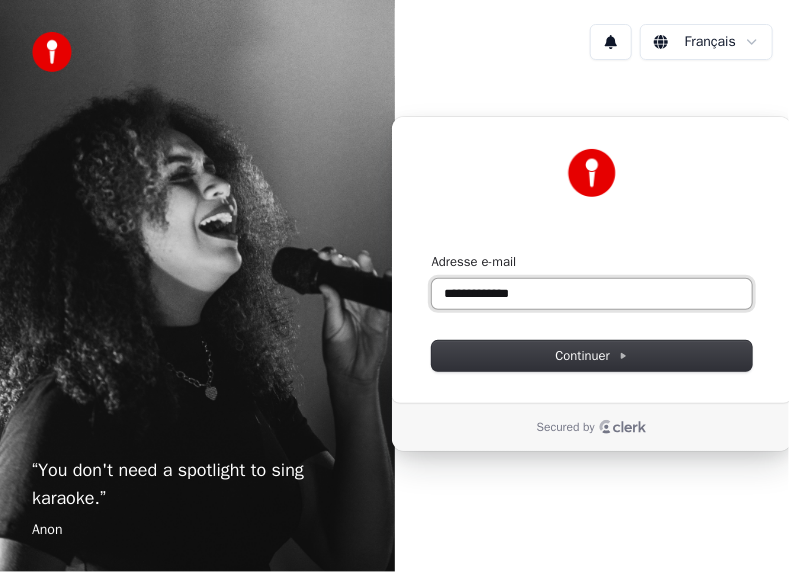click on "**********" at bounding box center (592, 294) 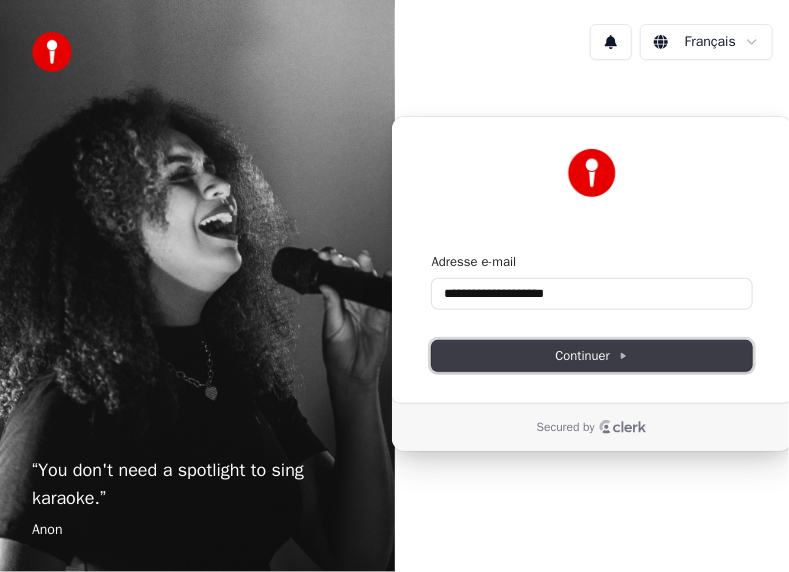 click on "Continuer" at bounding box center (591, 356) 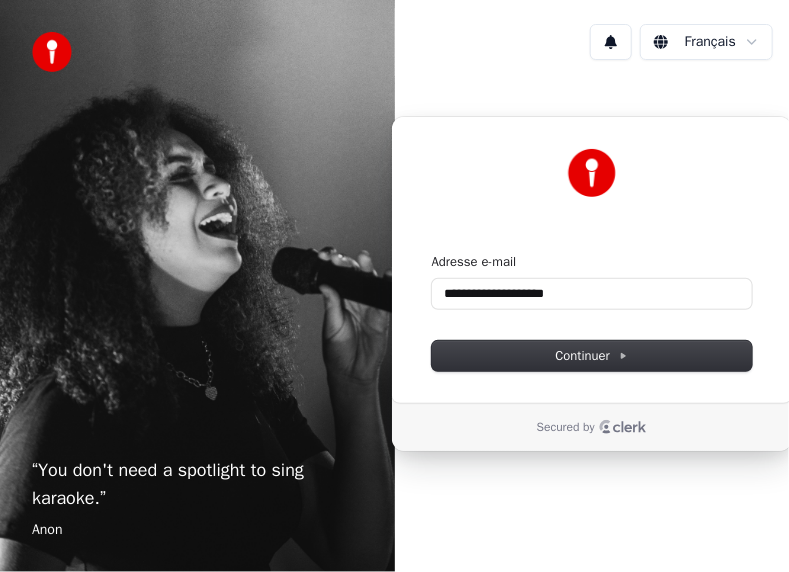 type on "**********" 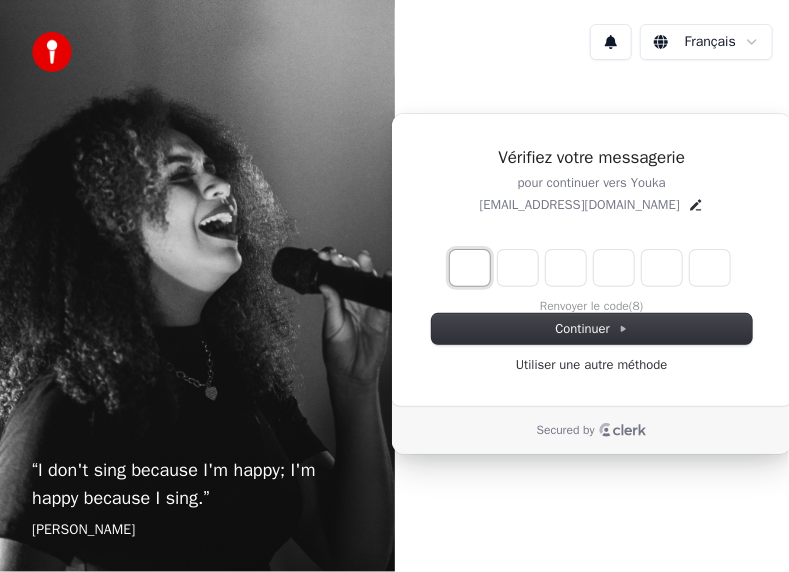 type on "*" 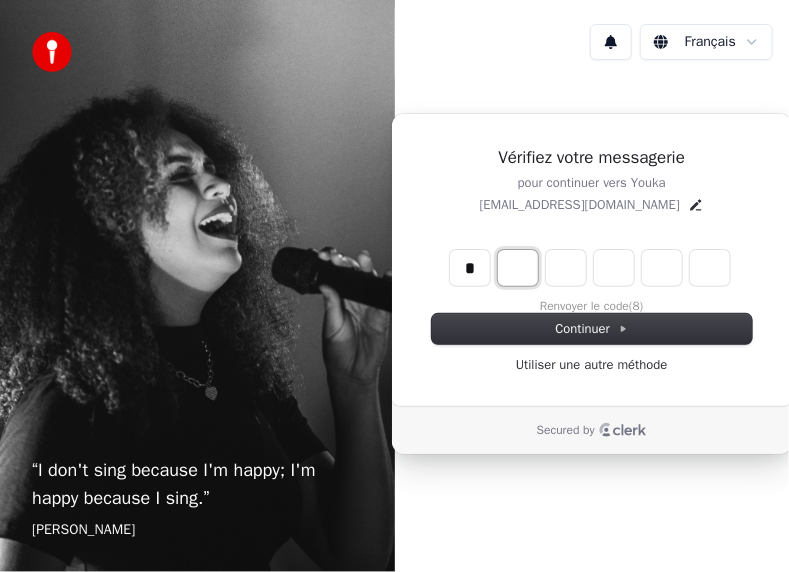type on "*" 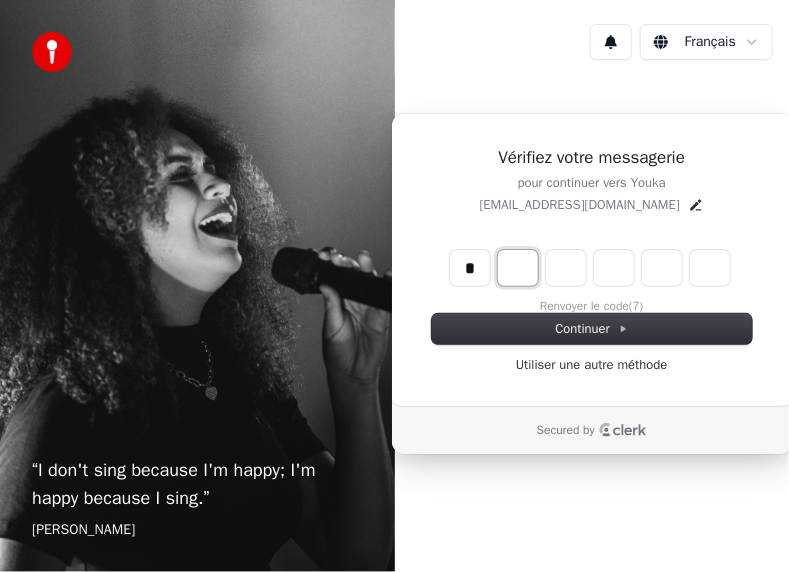 type on "*" 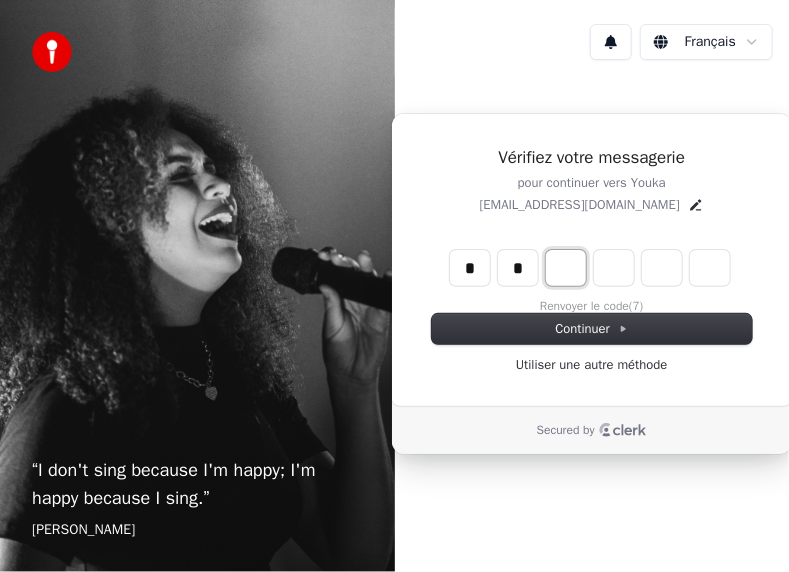 type on "**" 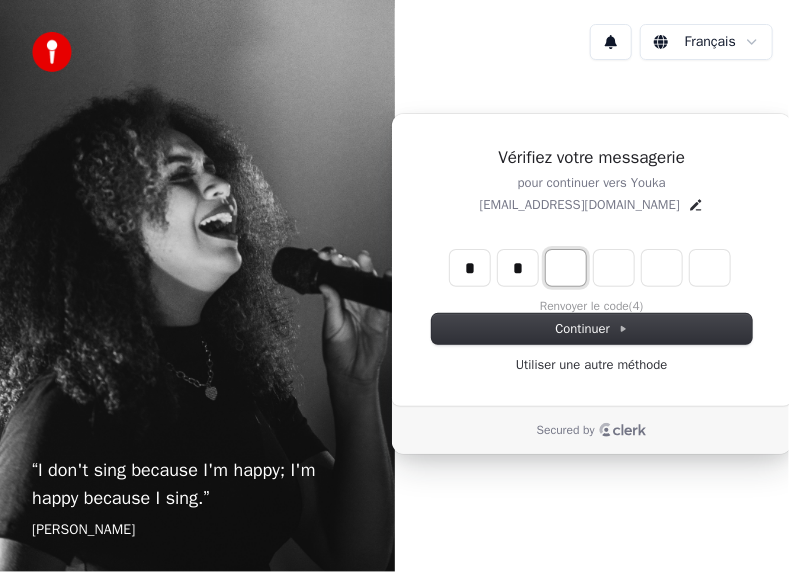 type on "*" 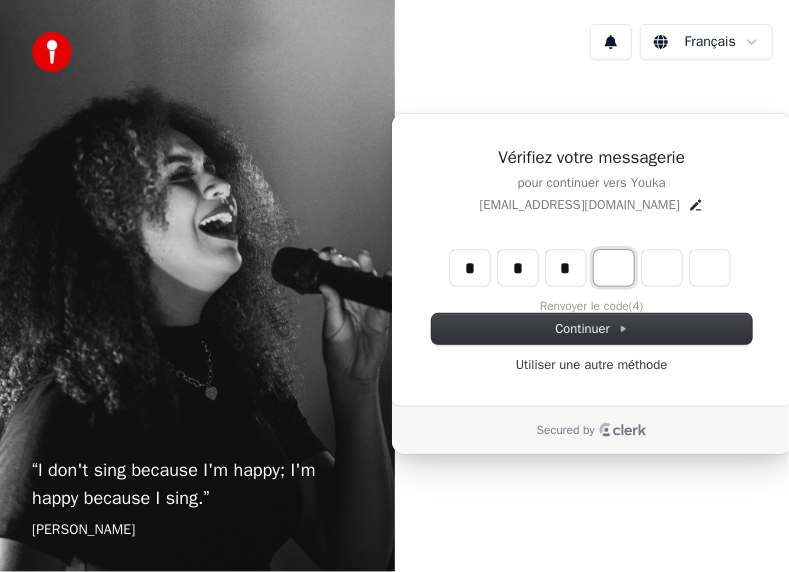 type on "***" 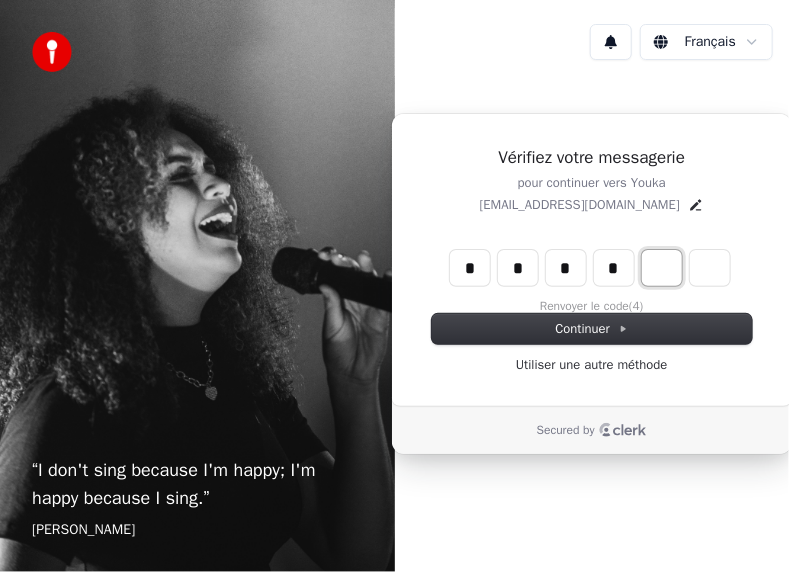 type on "****" 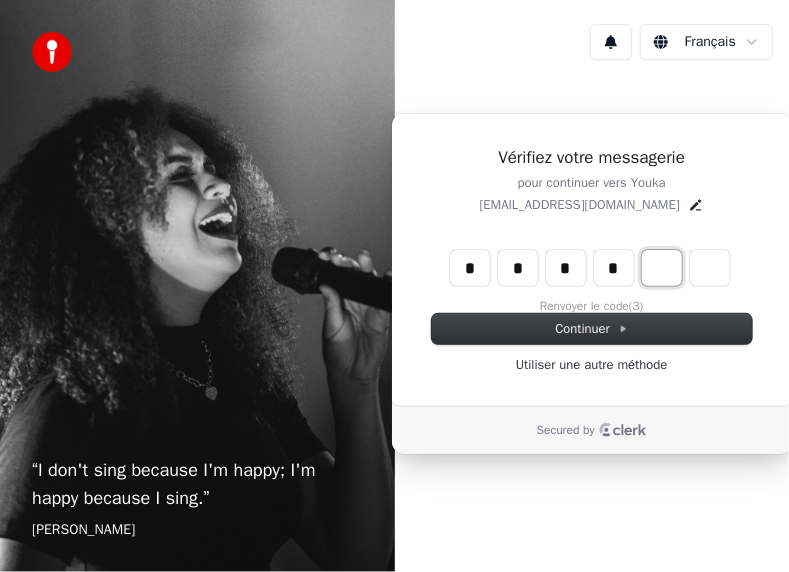 type on "*" 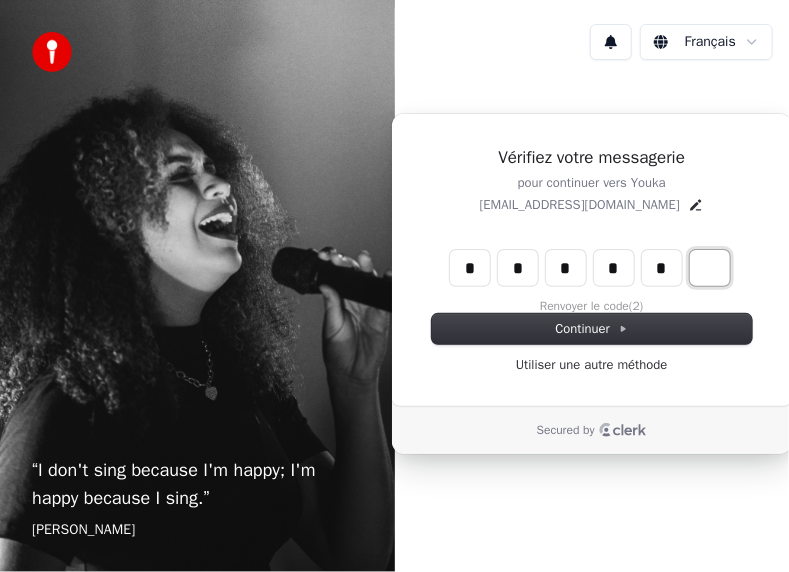 type on "******" 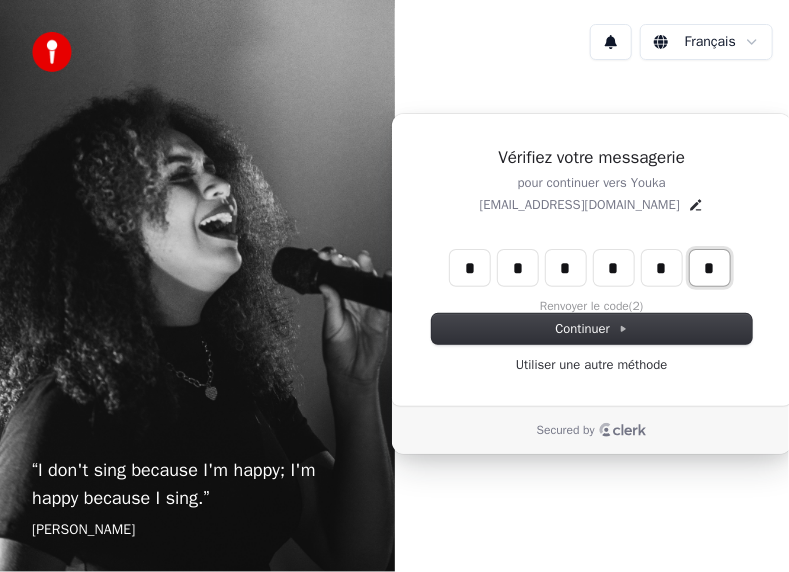 type on "*" 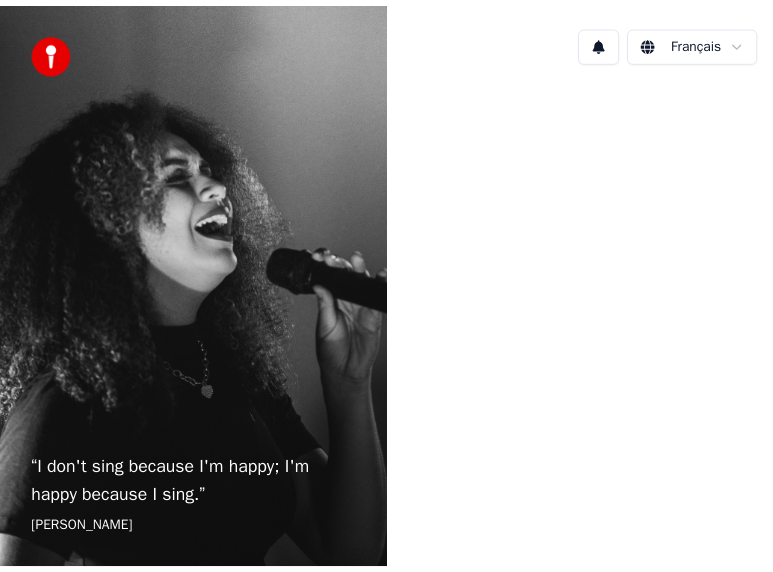scroll, scrollTop: 0, scrollLeft: 0, axis: both 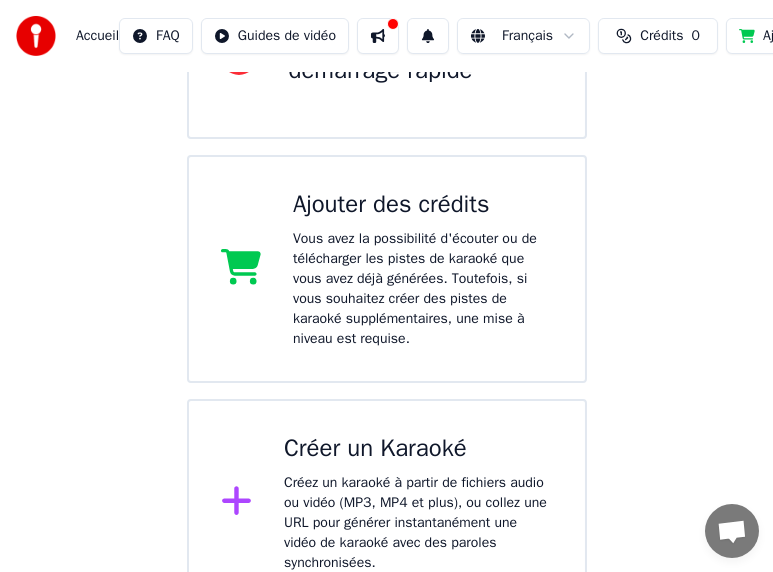 click on "Créez un karaoké à partir de fichiers audio ou vidéo (MP3, MP4 et plus), ou collez une URL pour générer instantanément une vidéo de karaoké avec des paroles synchronisées." at bounding box center [418, 523] 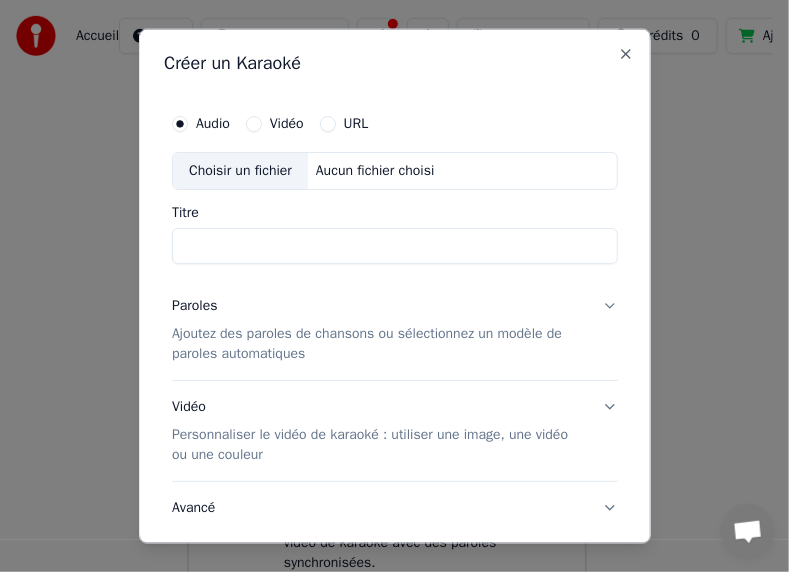 click on "Titre" at bounding box center (395, 246) 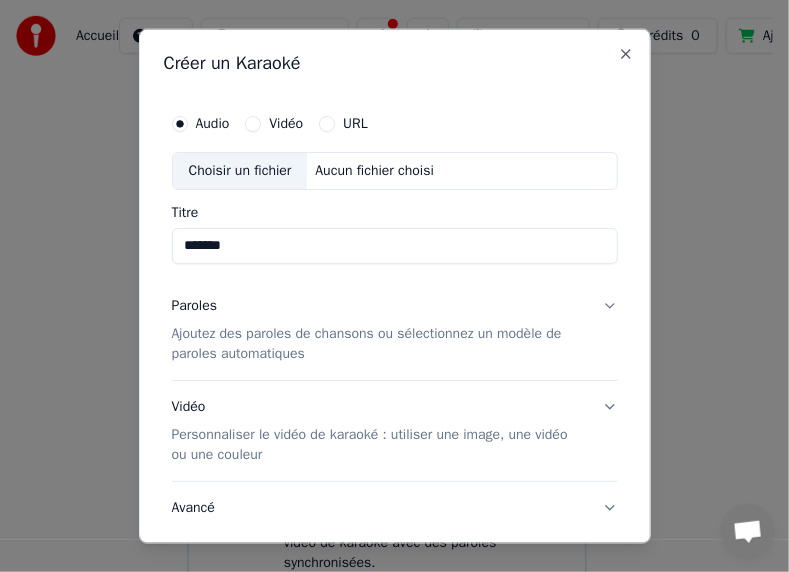 click on "*******" at bounding box center (395, 246) 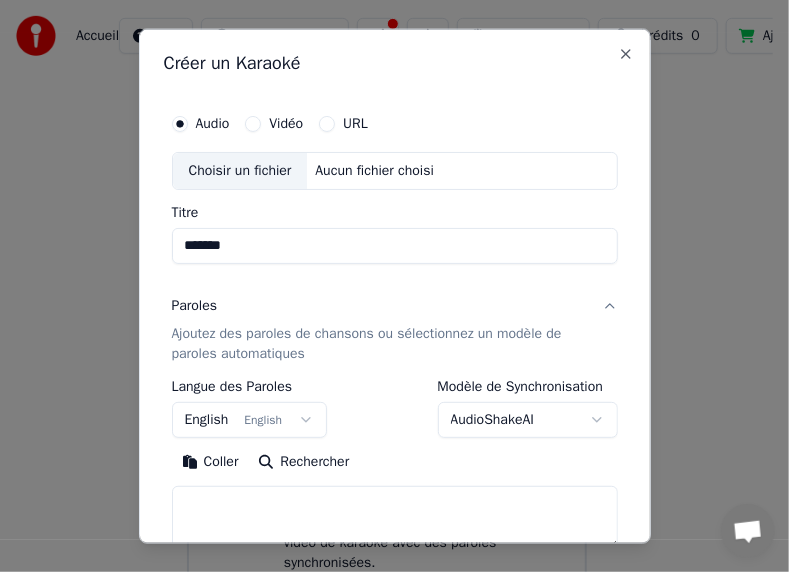 click on "Choisir un fichier" at bounding box center [240, 171] 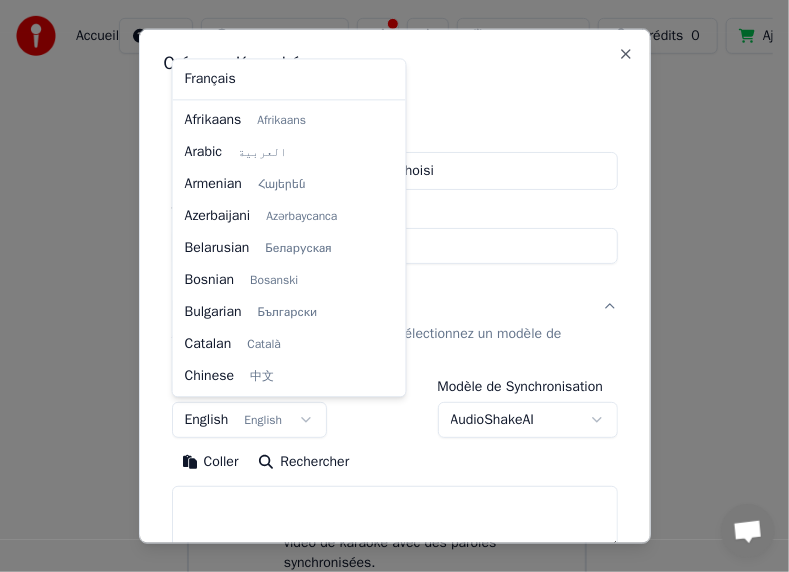 click on "**********" at bounding box center [386, 149] 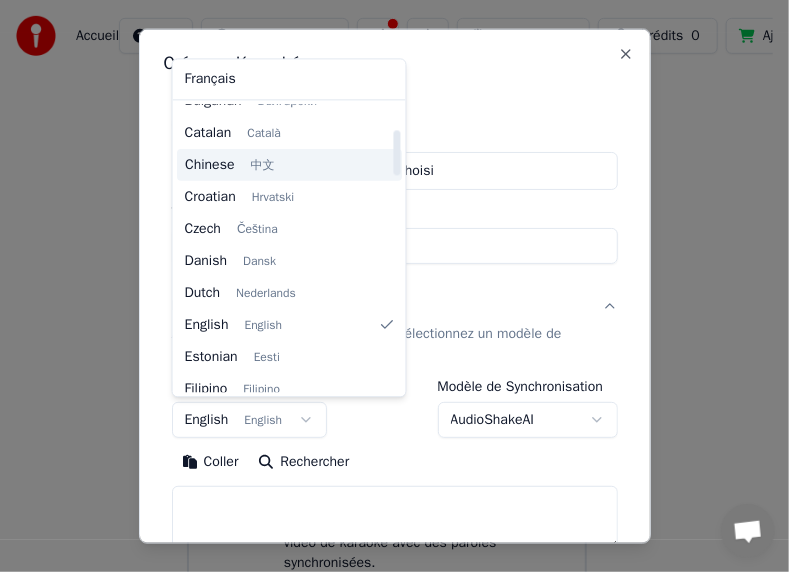 scroll, scrollTop: 359, scrollLeft: 0, axis: vertical 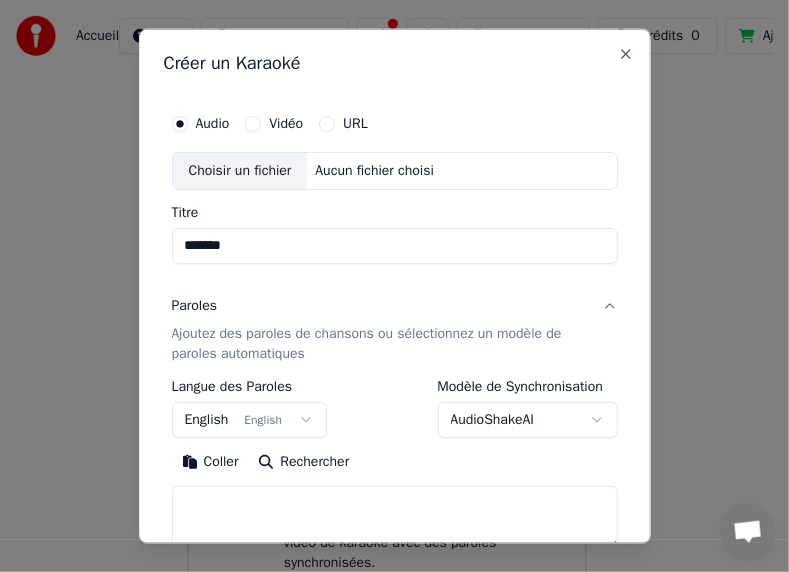 click on "**********" at bounding box center [386, 149] 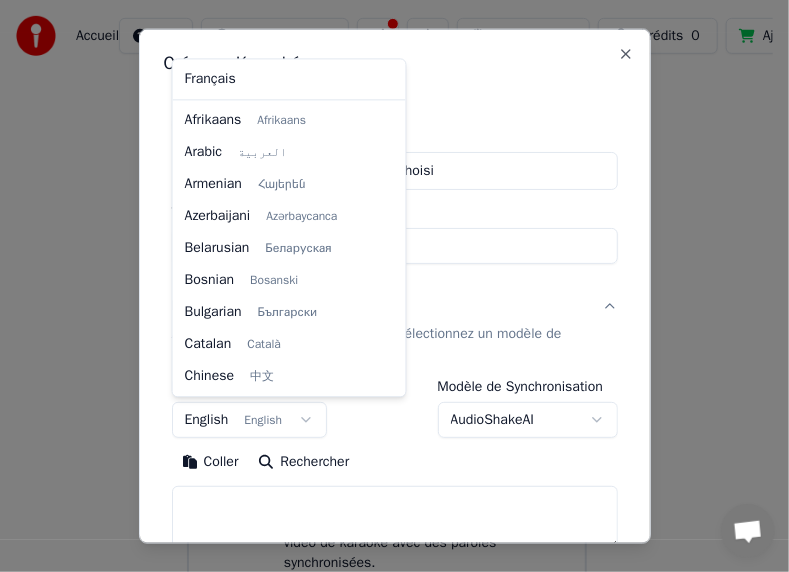 scroll, scrollTop: 159, scrollLeft: 0, axis: vertical 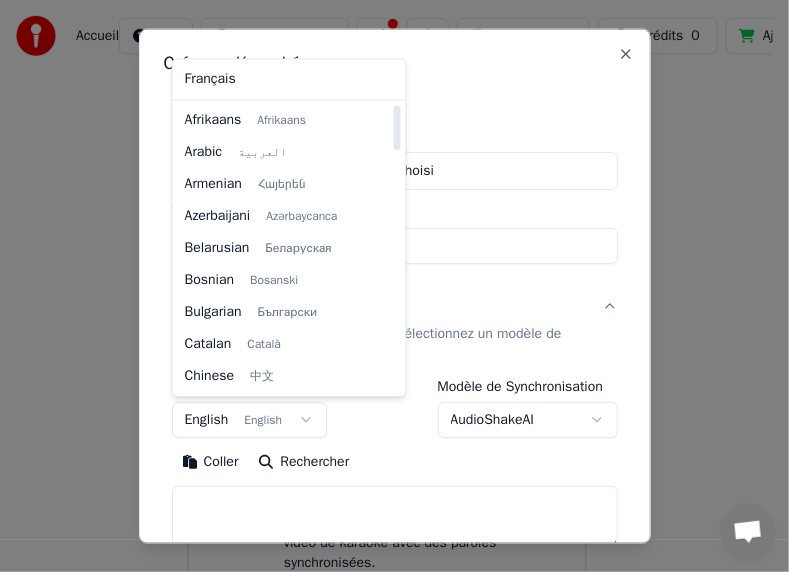 select on "**" 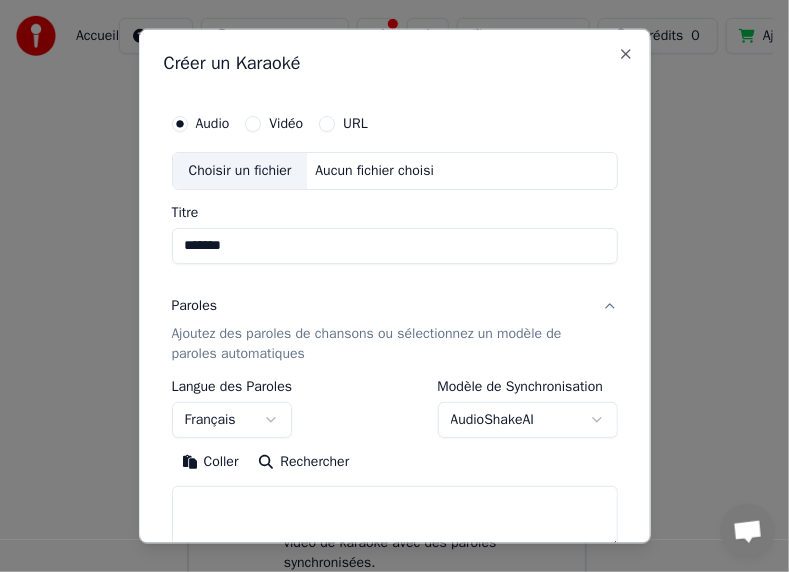 click on "Rechercher" at bounding box center [303, 462] 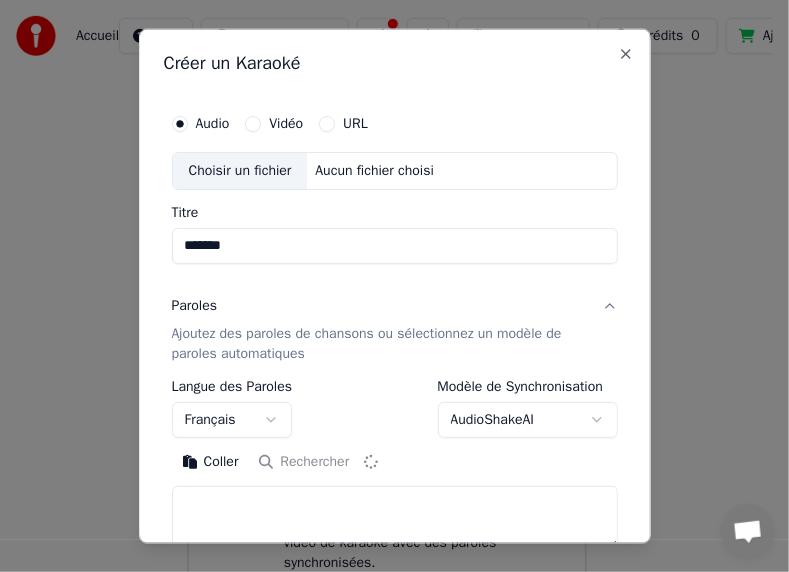 type on "**********" 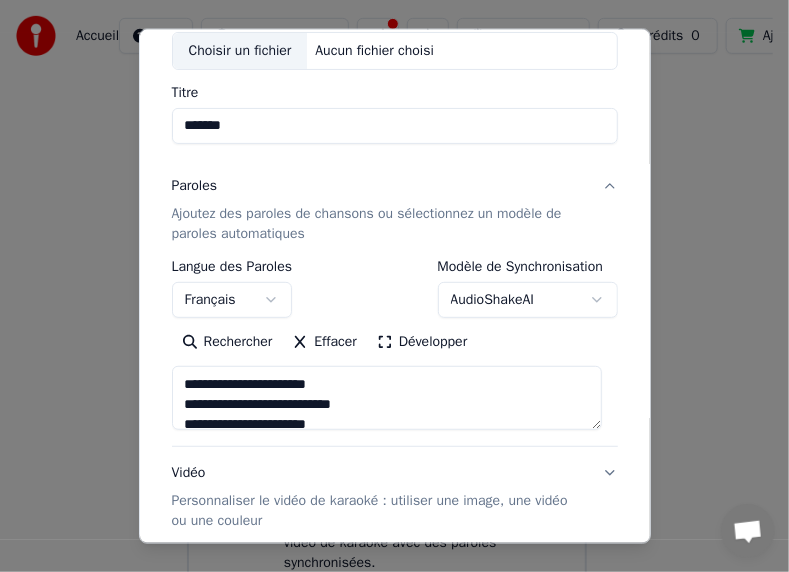 scroll, scrollTop: 200, scrollLeft: 0, axis: vertical 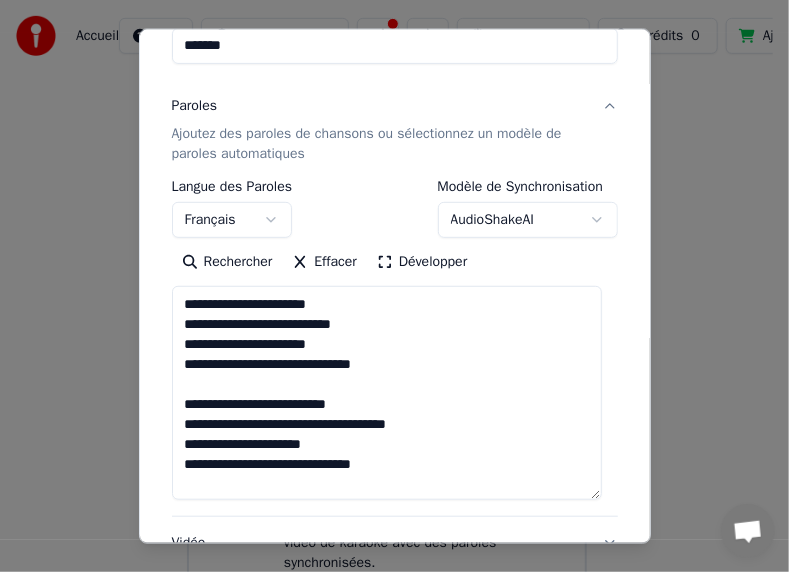drag, startPoint x: 595, startPoint y: 347, endPoint x: 578, endPoint y: 502, distance: 155.92947 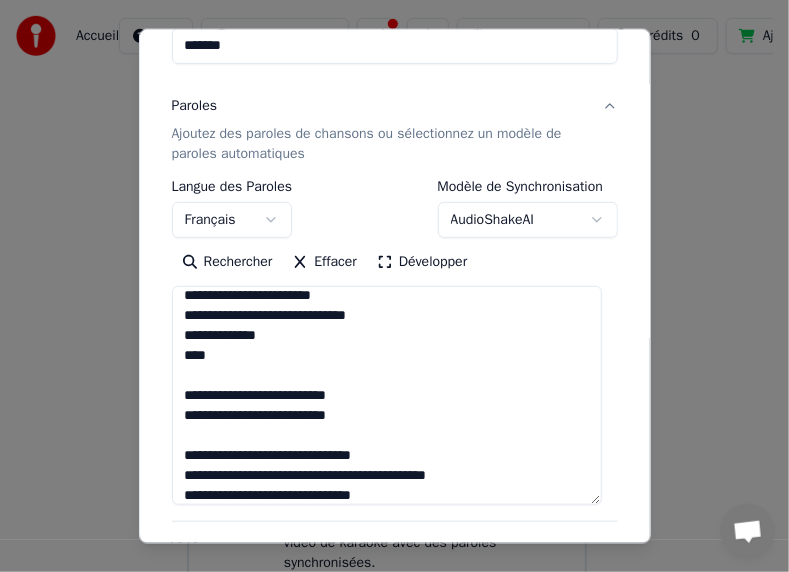 scroll, scrollTop: 0, scrollLeft: 0, axis: both 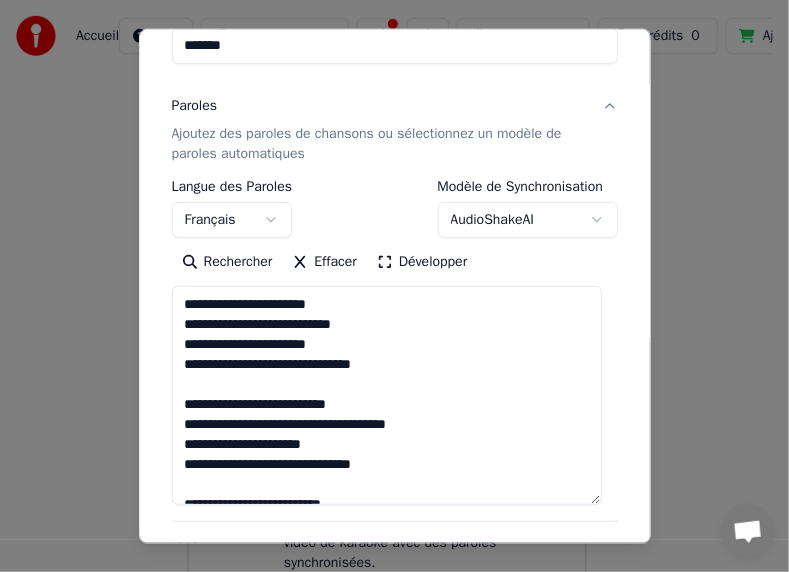 click on "Effacer" at bounding box center (324, 262) 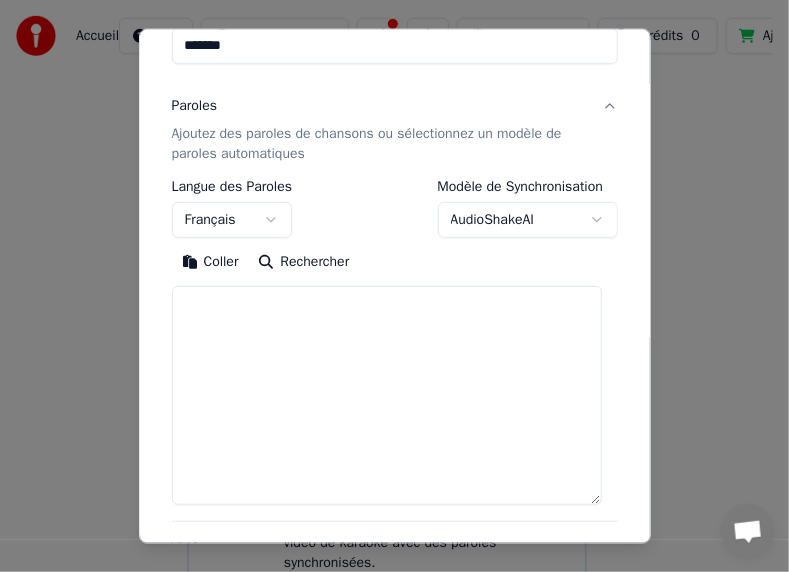 click on "Rechercher" at bounding box center [303, 262] 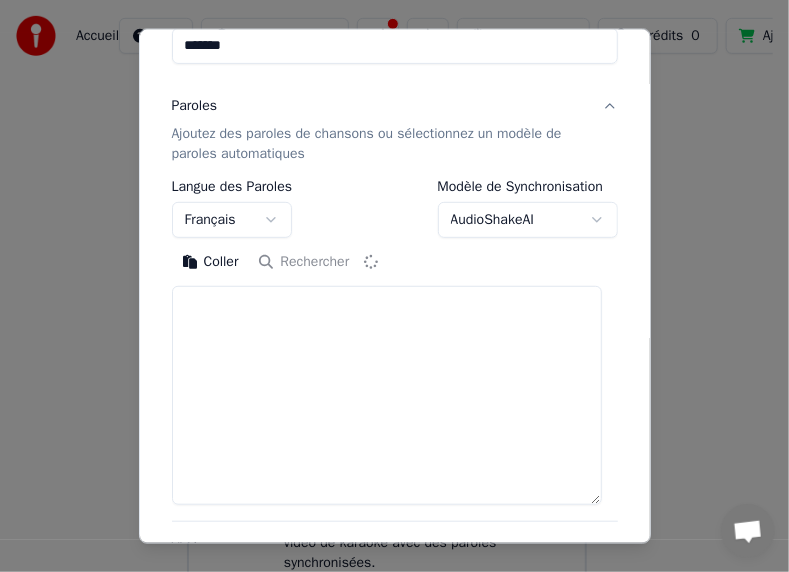 type on "**********" 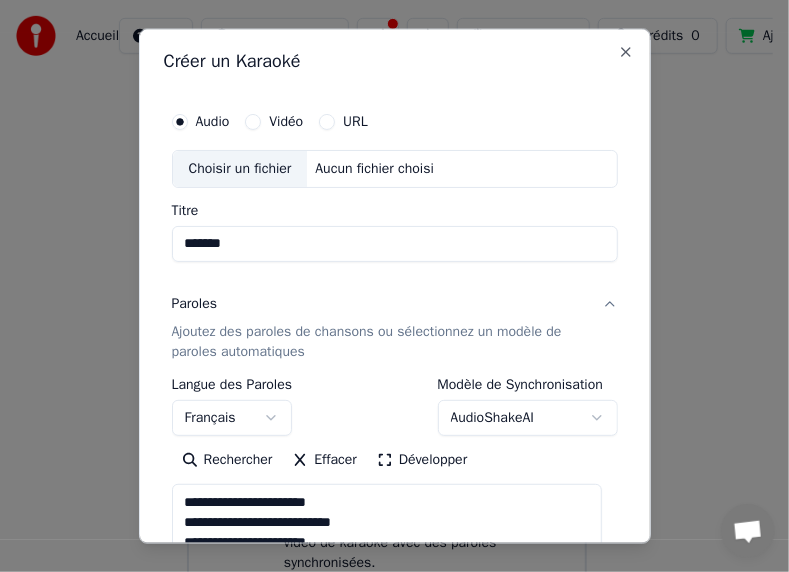 scroll, scrollTop: 0, scrollLeft: 0, axis: both 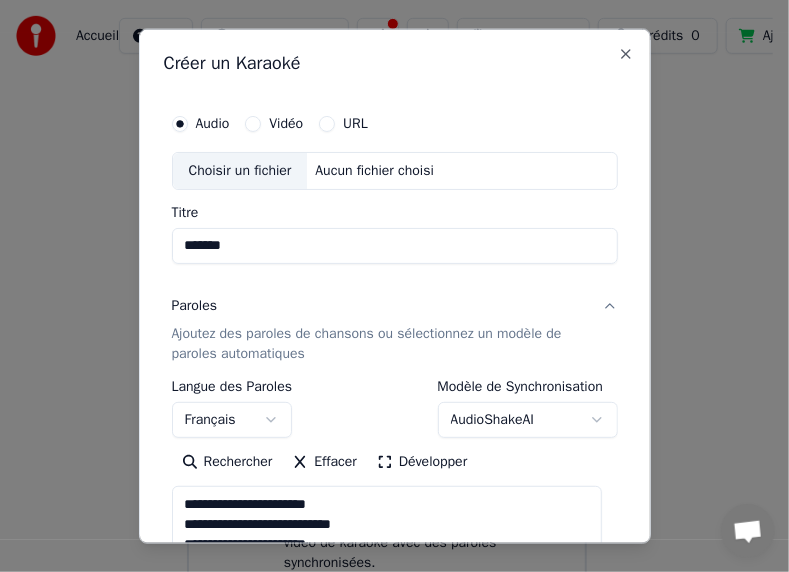 click on "*******" at bounding box center [395, 246] 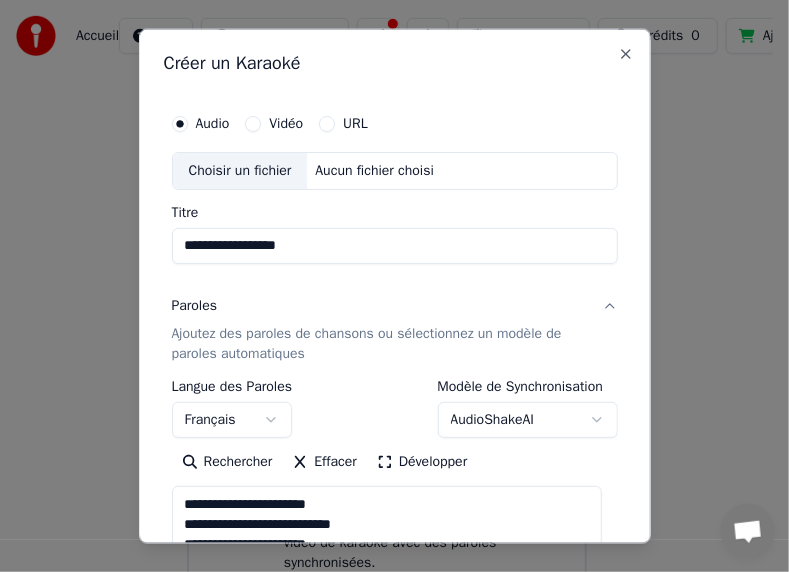 click on "Choisir un fichier" at bounding box center [240, 171] 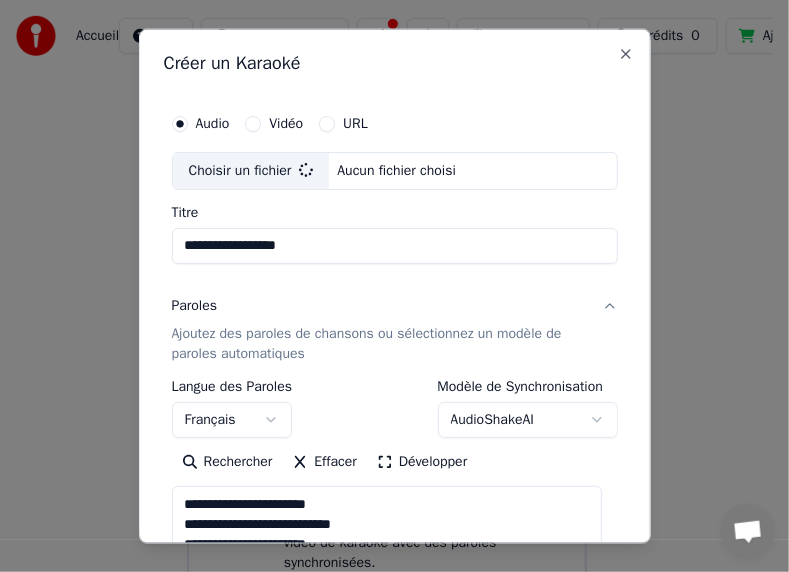 type on "**********" 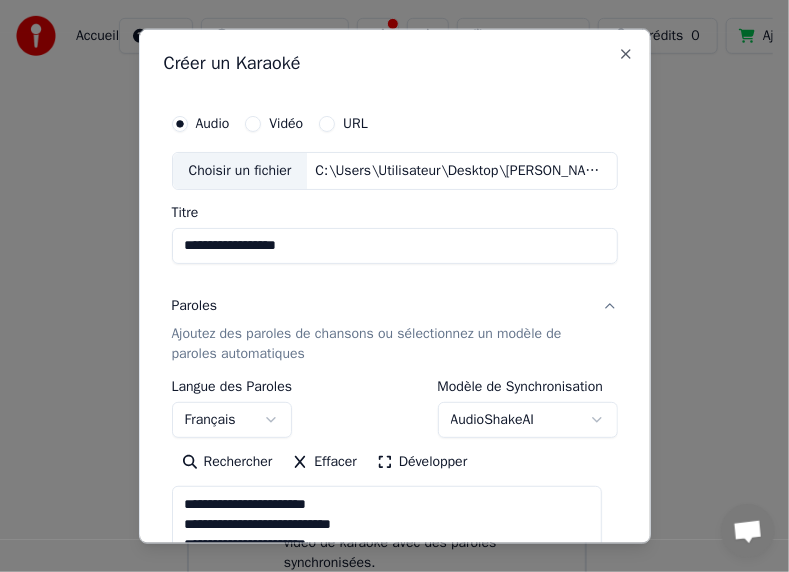 click on "Effacer" at bounding box center (324, 462) 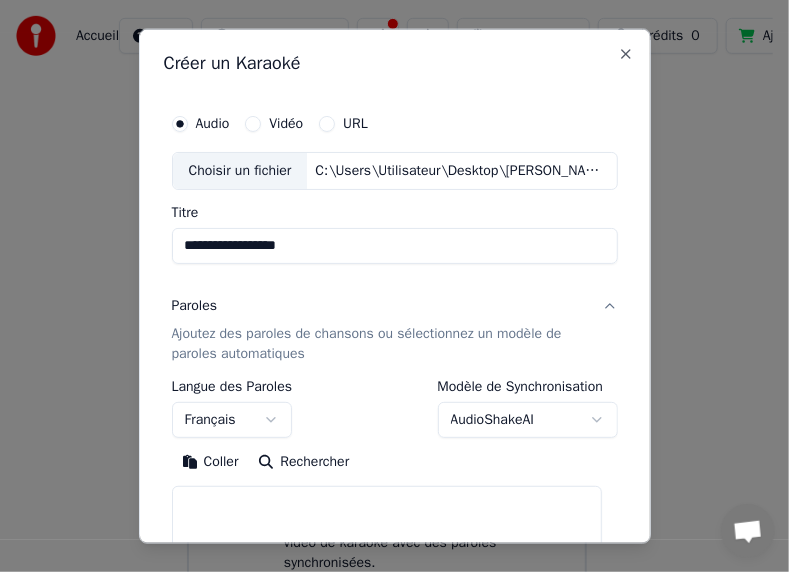 click on "Rechercher" at bounding box center (303, 462) 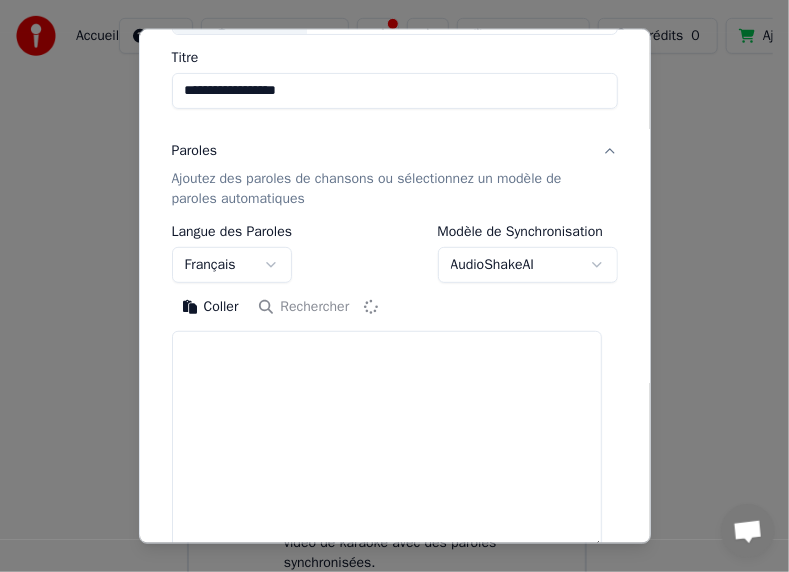 scroll, scrollTop: 200, scrollLeft: 0, axis: vertical 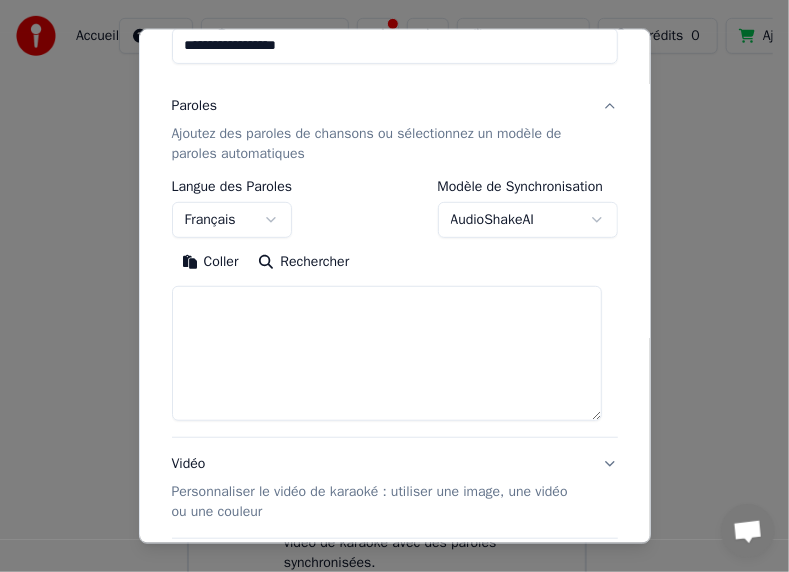 drag, startPoint x: 596, startPoint y: 498, endPoint x: 549, endPoint y: 380, distance: 127.01575 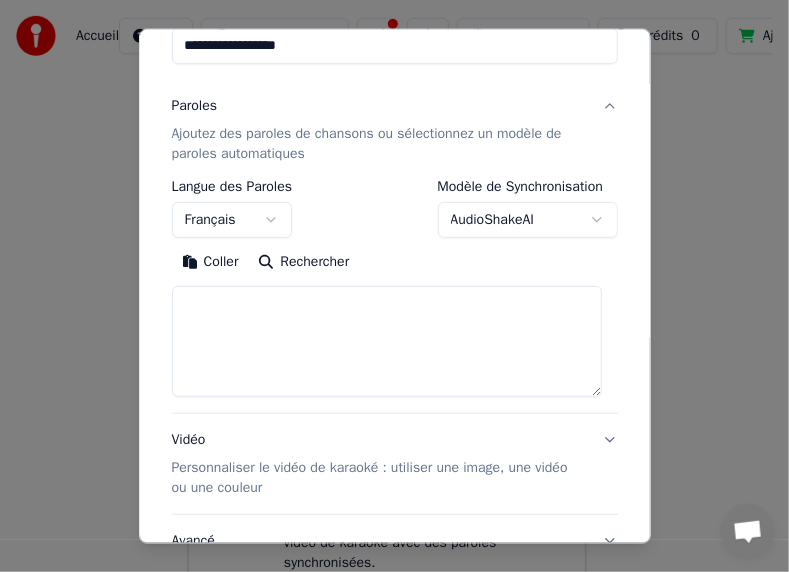 click at bounding box center (387, 341) 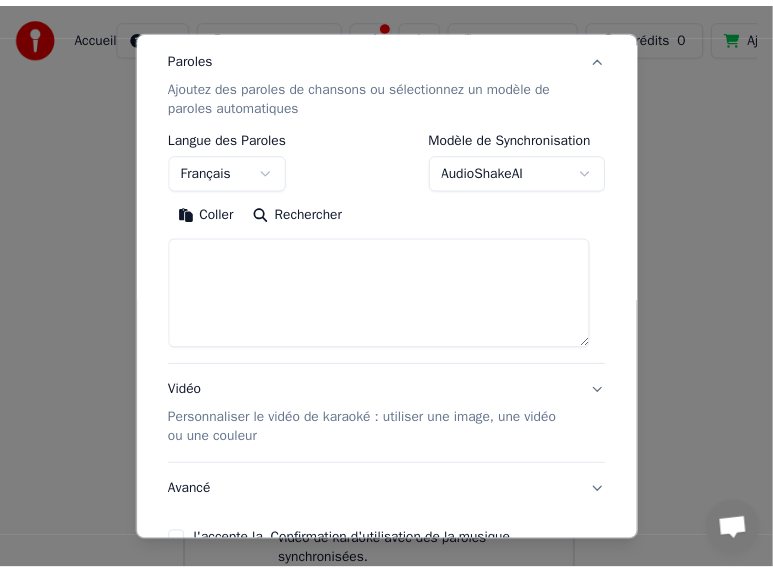 scroll, scrollTop: 419, scrollLeft: 0, axis: vertical 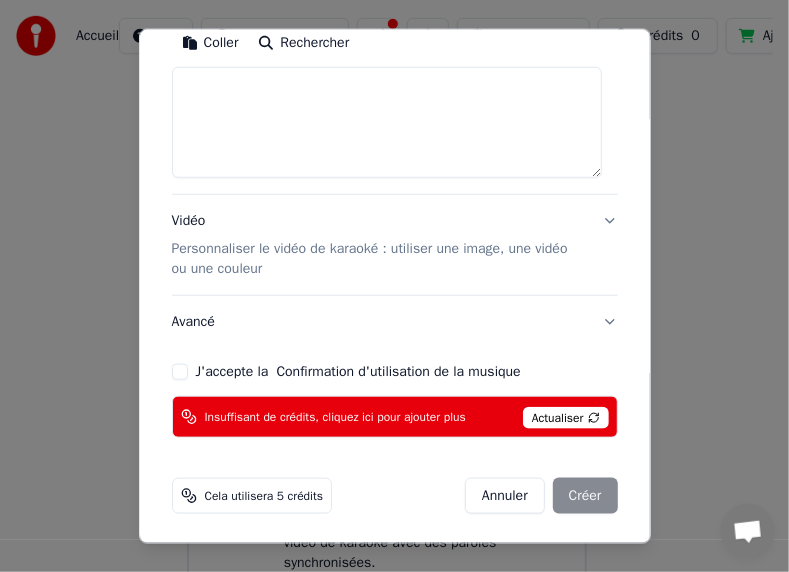 click on "Actualiser" at bounding box center (566, 417) 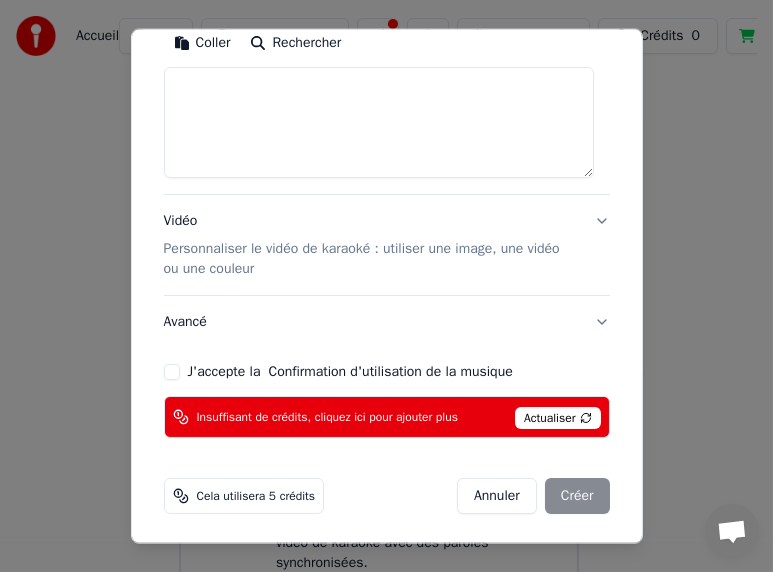 select 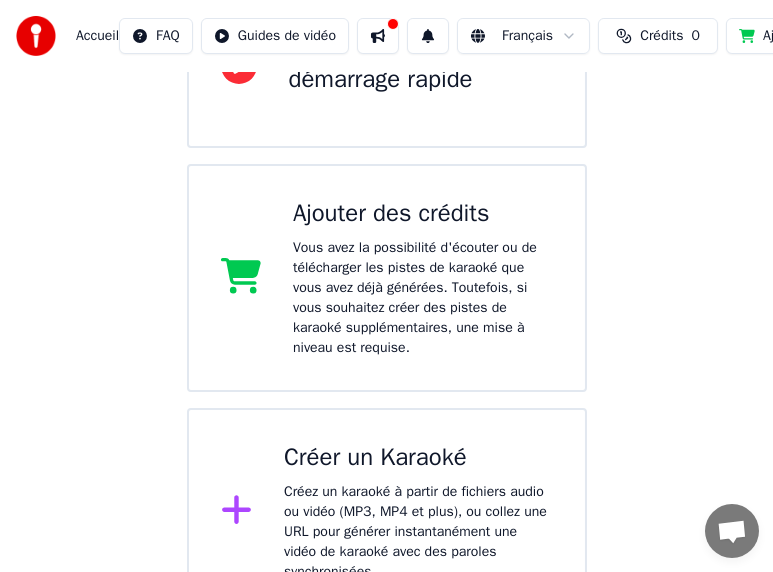 scroll, scrollTop: 309, scrollLeft: 0, axis: vertical 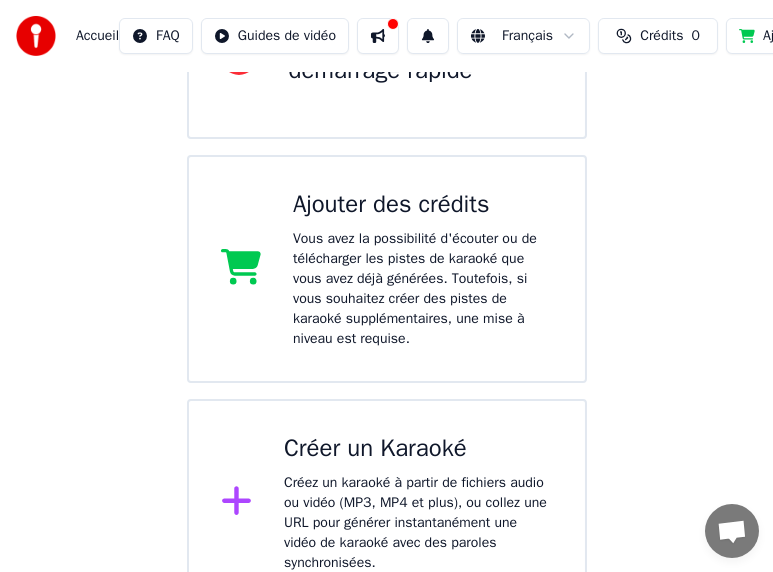 click on "Vous avez la possibilité d'écouter ou de télécharger les pistes de karaoké que vous avez déjà générées. Toutefois, si vous souhaitez créer des pistes de karaoké supplémentaires, une mise à niveau est requise." at bounding box center (423, 289) 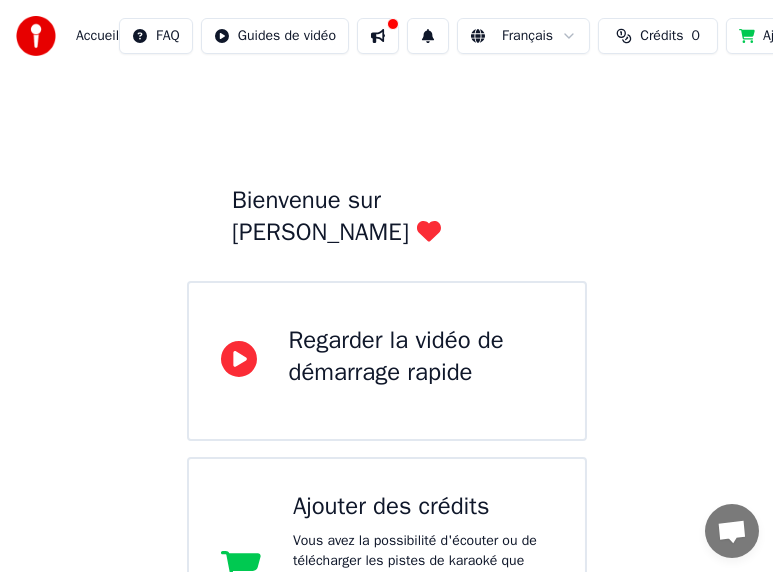 scroll, scrollTop: 0, scrollLeft: 0, axis: both 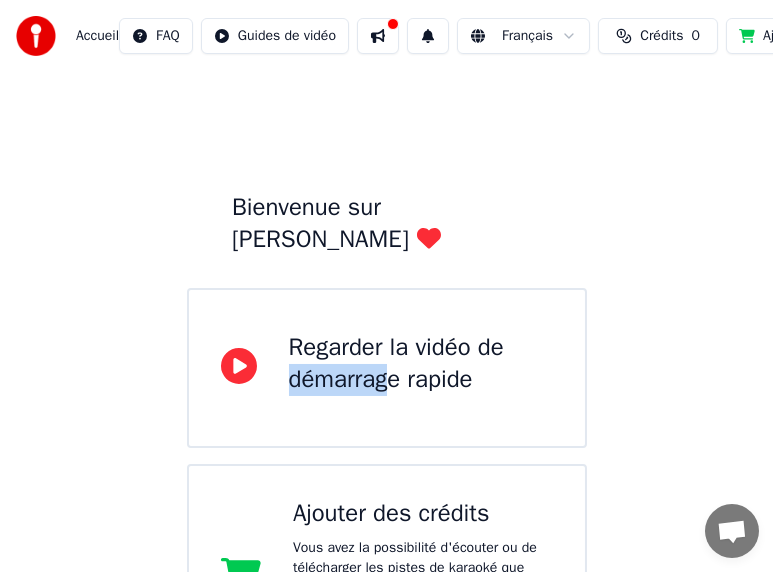 drag, startPoint x: 392, startPoint y: 339, endPoint x: 671, endPoint y: 272, distance: 286.93204 